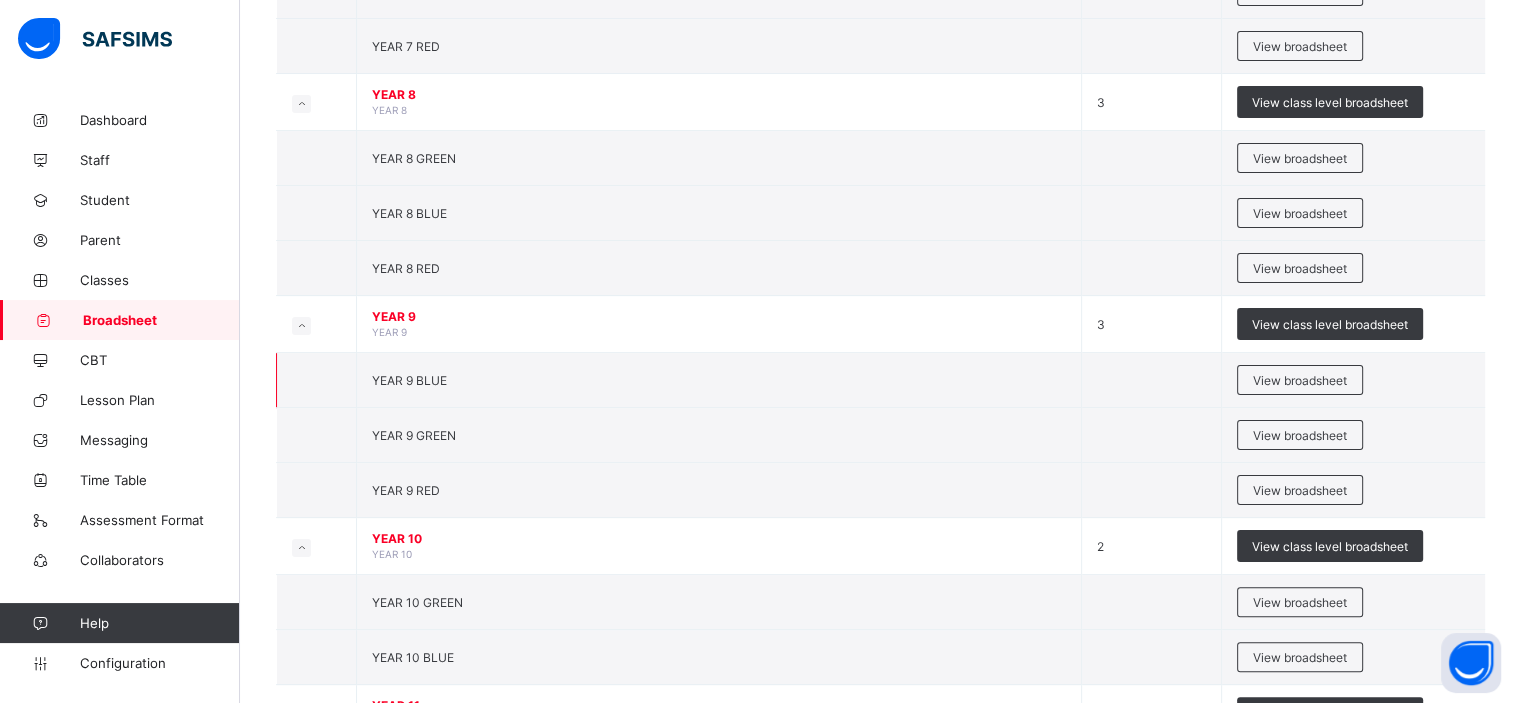 scroll, scrollTop: 379, scrollLeft: 0, axis: vertical 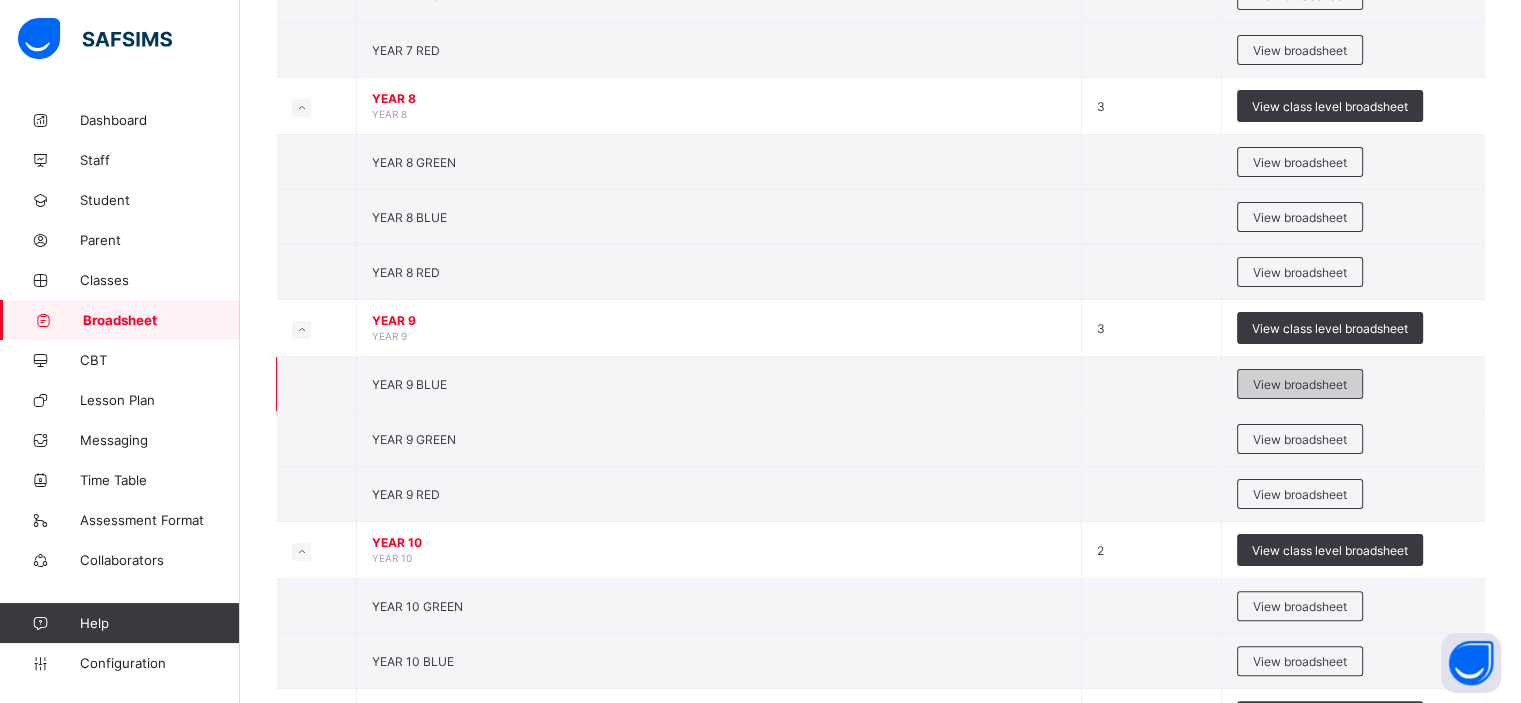 click on "View broadsheet" at bounding box center [1300, 384] 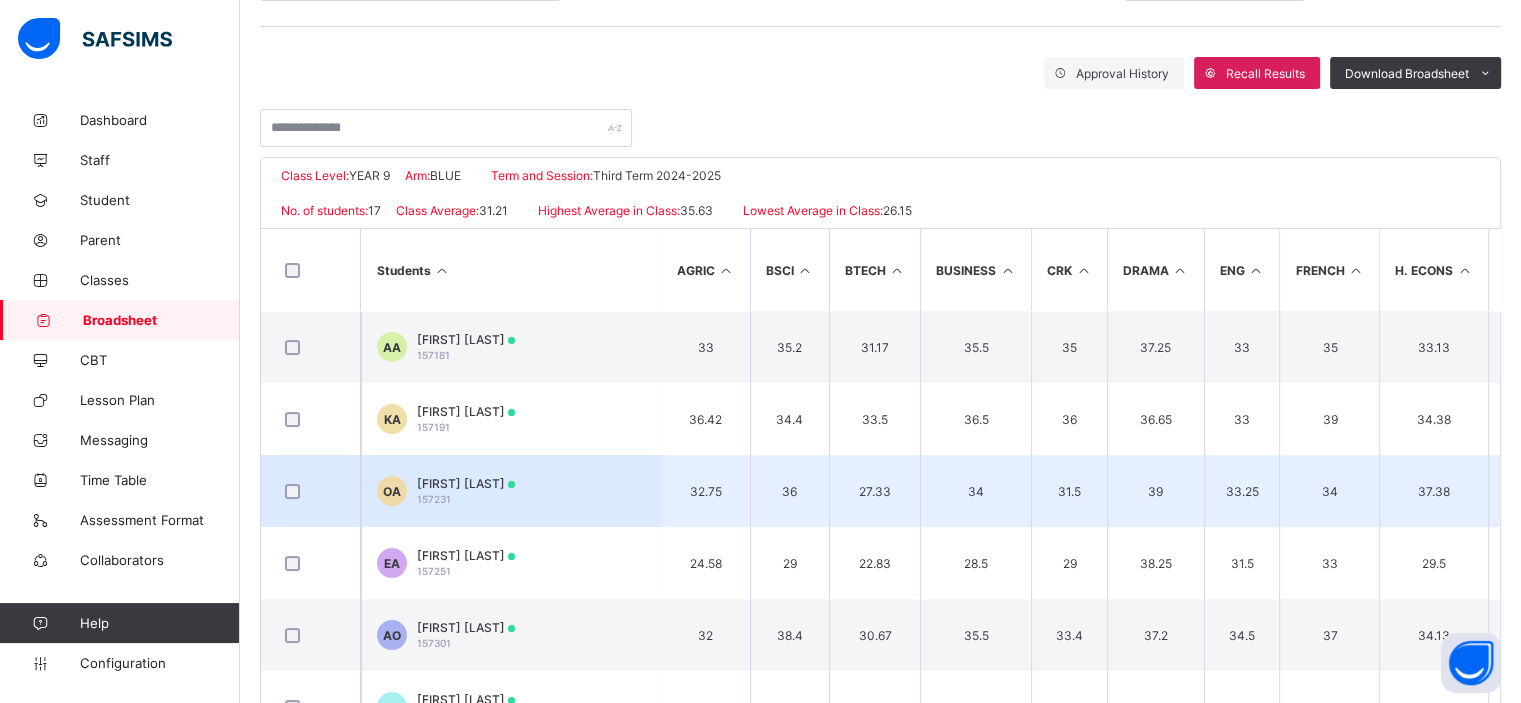 scroll, scrollTop: 348, scrollLeft: 0, axis: vertical 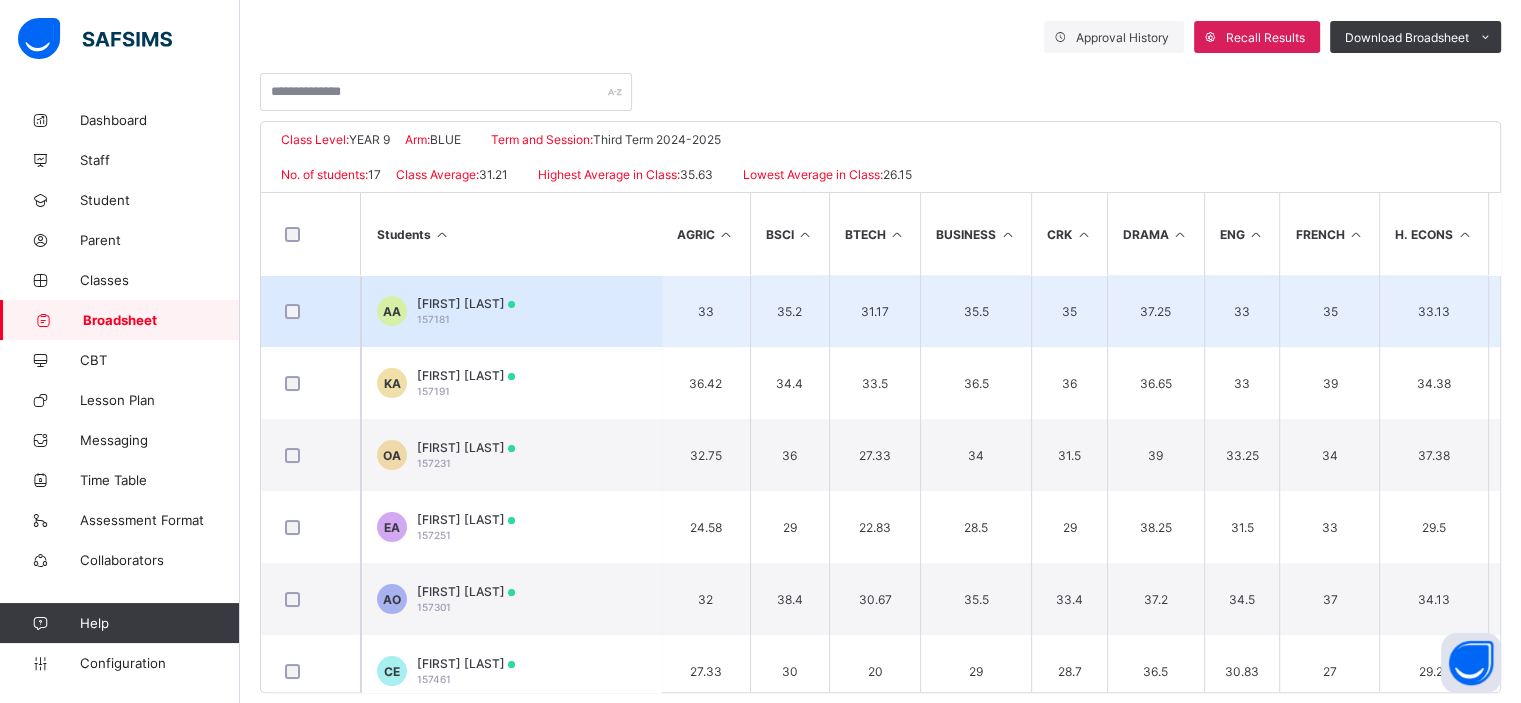 click on "Ayosoreoluwa  Adigun   157181" at bounding box center (466, 311) 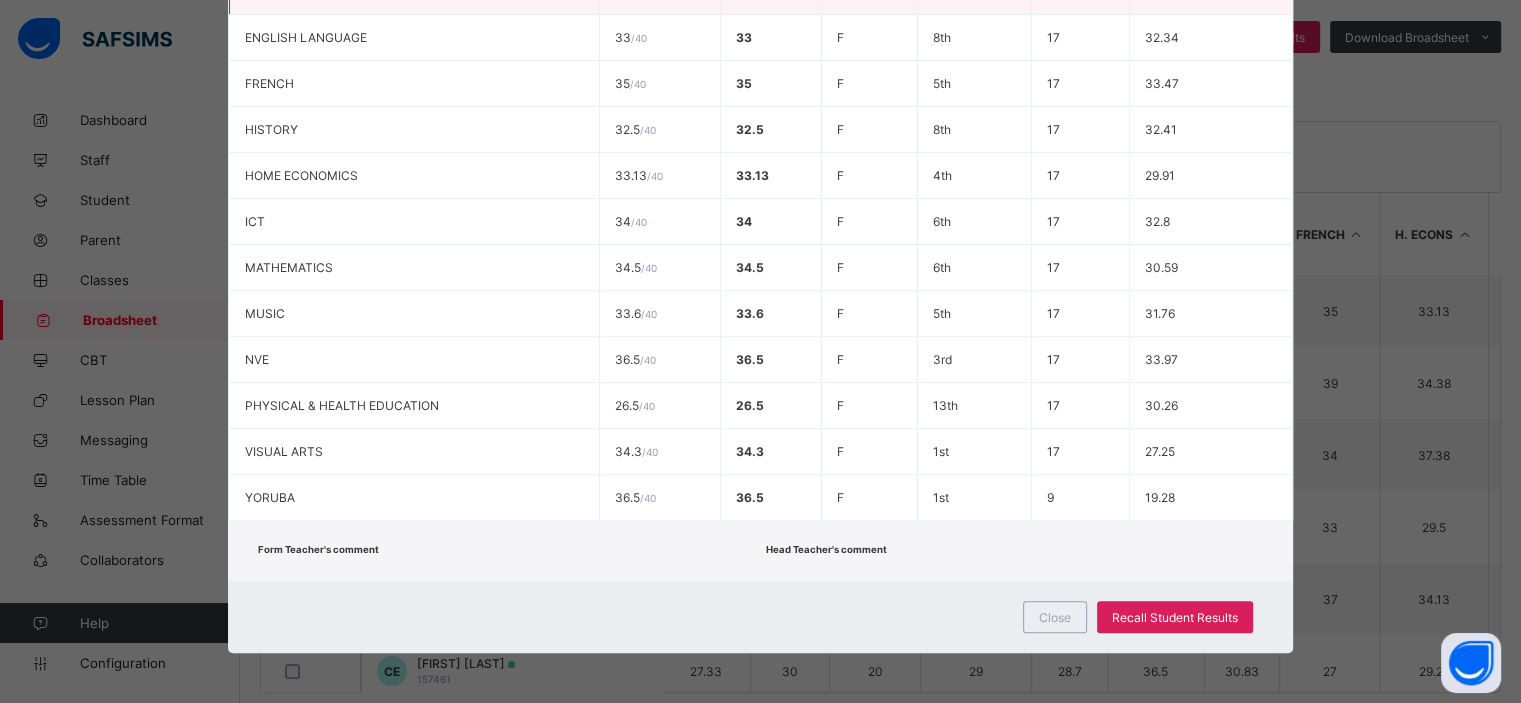 scroll, scrollTop: 741, scrollLeft: 0, axis: vertical 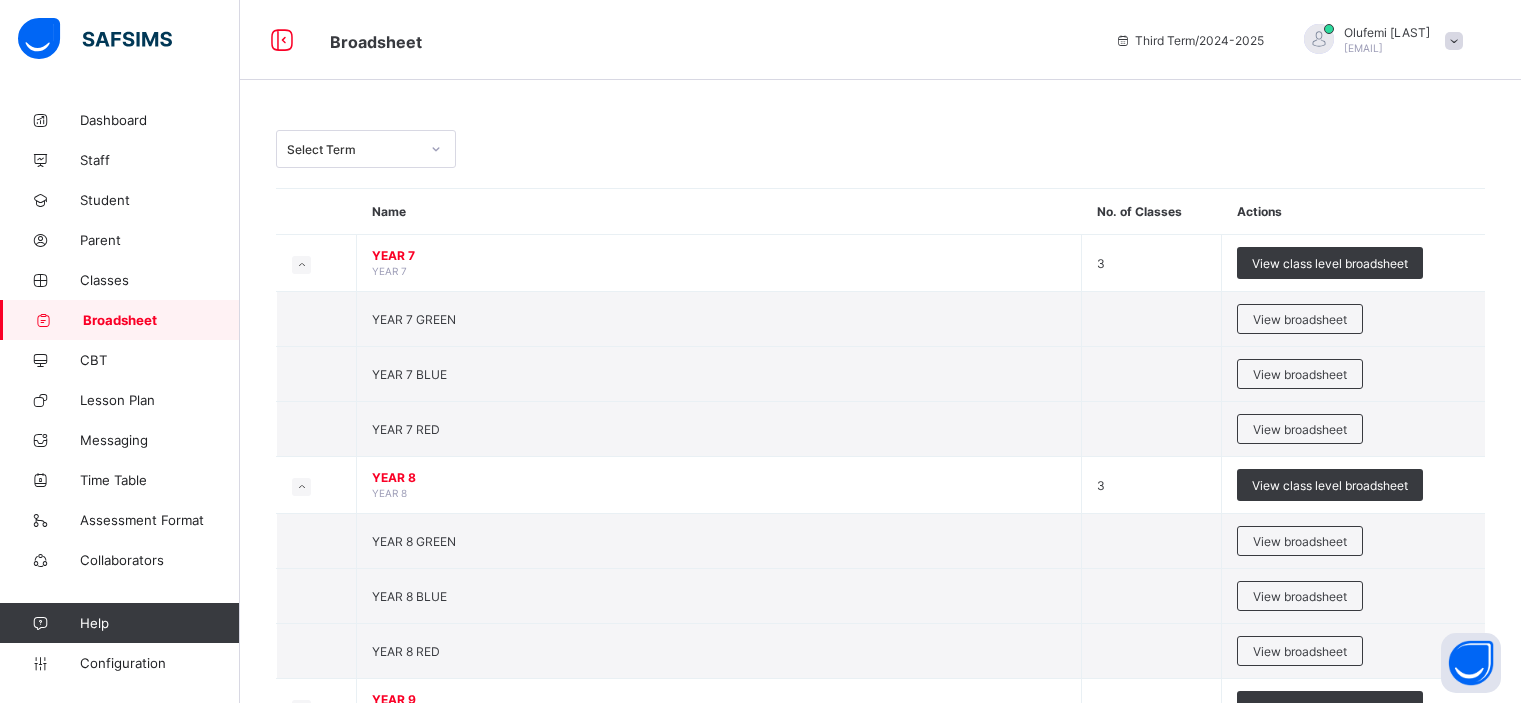 click on "View broadsheet" at bounding box center [1300, 596] 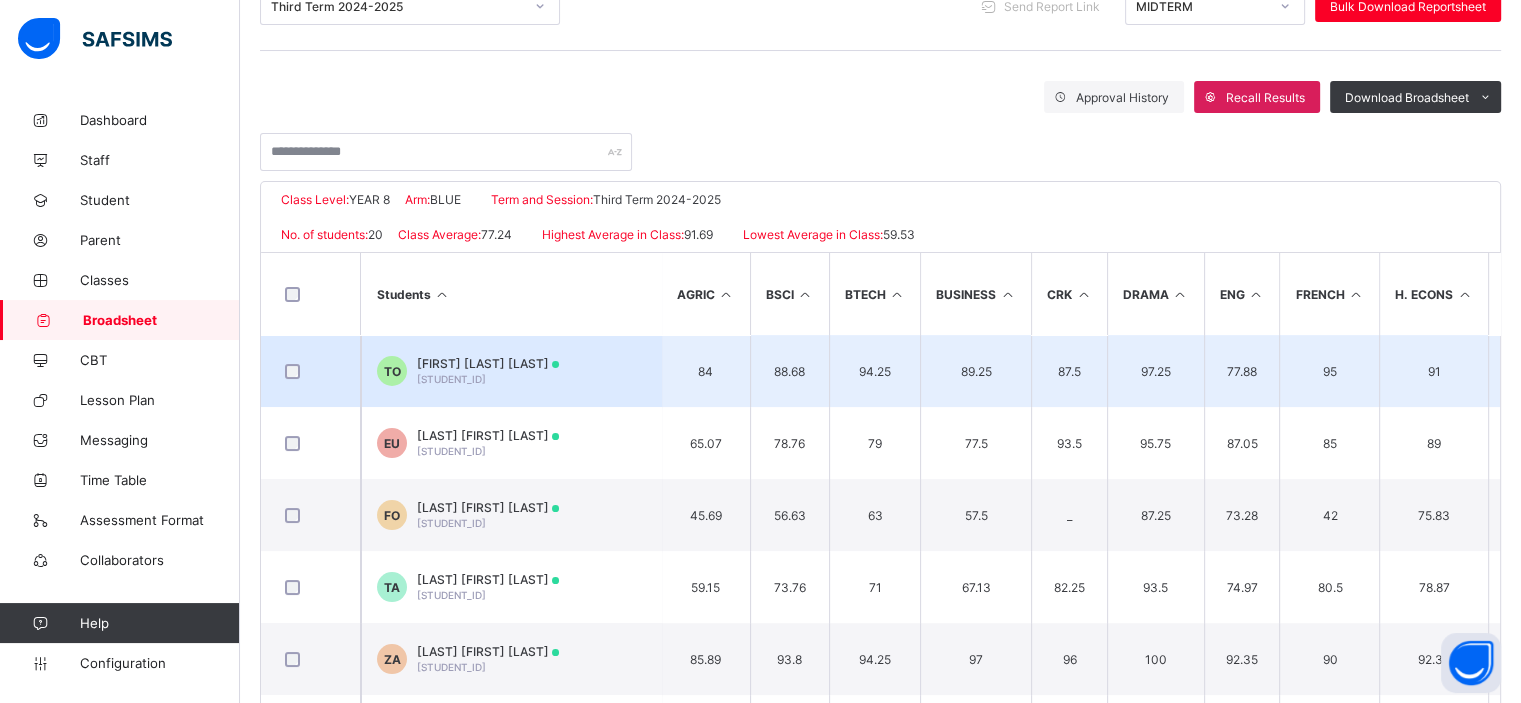 scroll, scrollTop: 296, scrollLeft: 0, axis: vertical 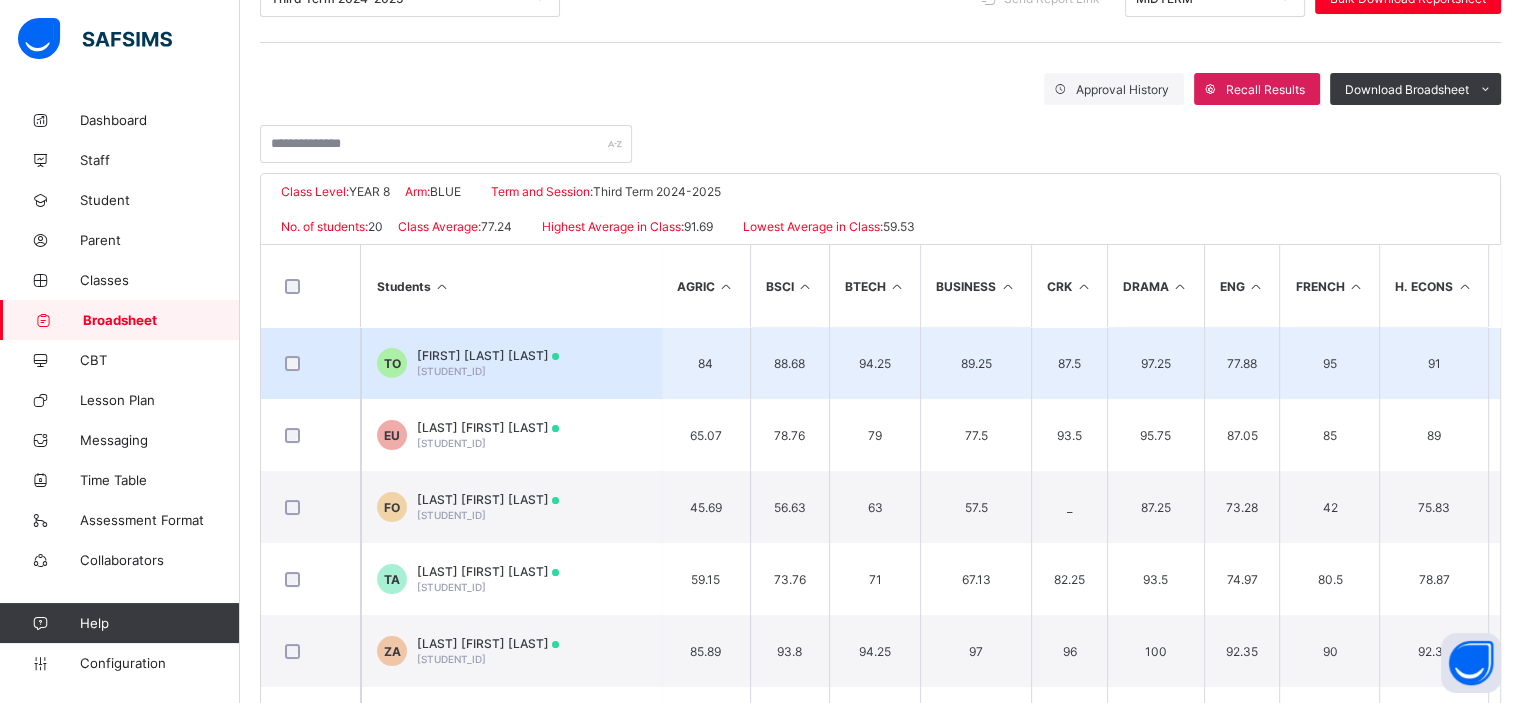 click on "[FIRST] [LAST] [LAST]" at bounding box center [488, 355] 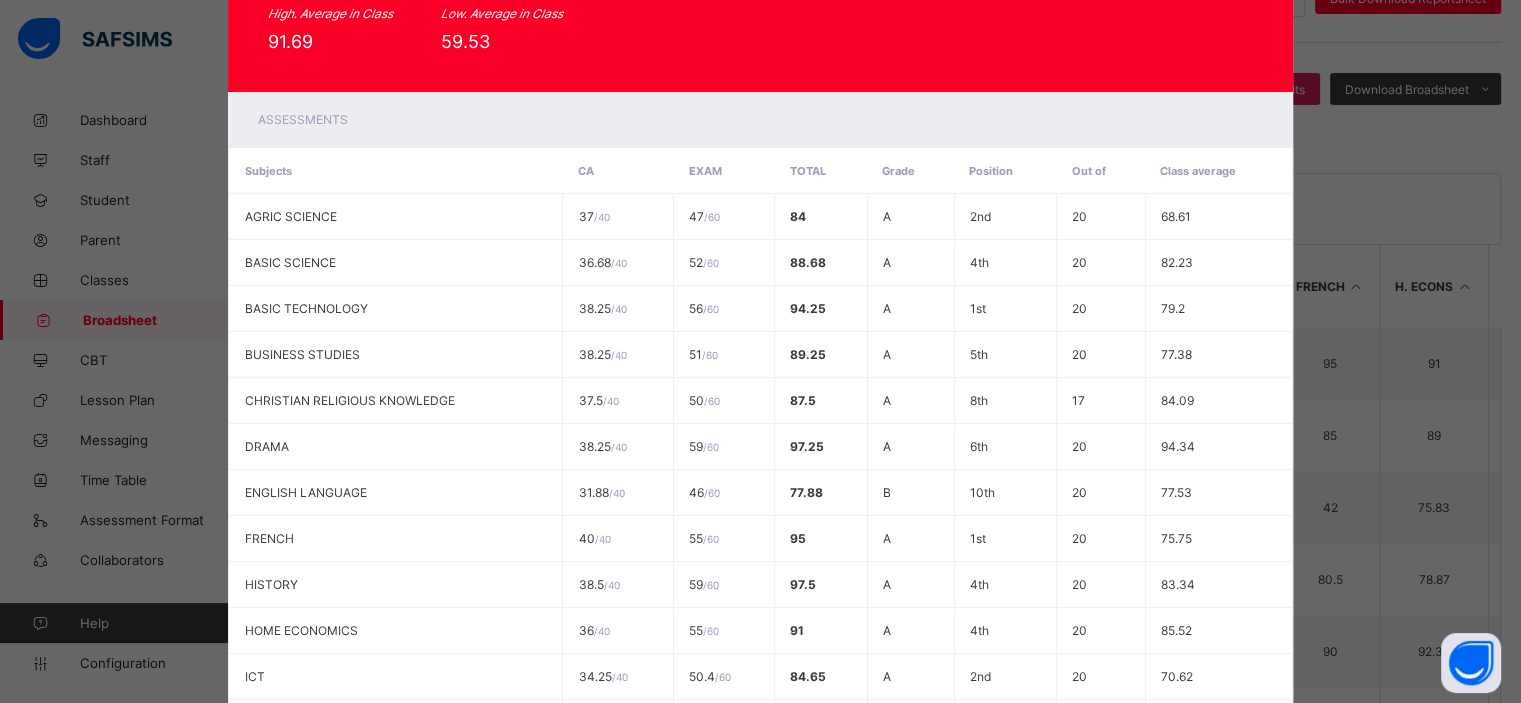 scroll, scrollTop: 0, scrollLeft: 0, axis: both 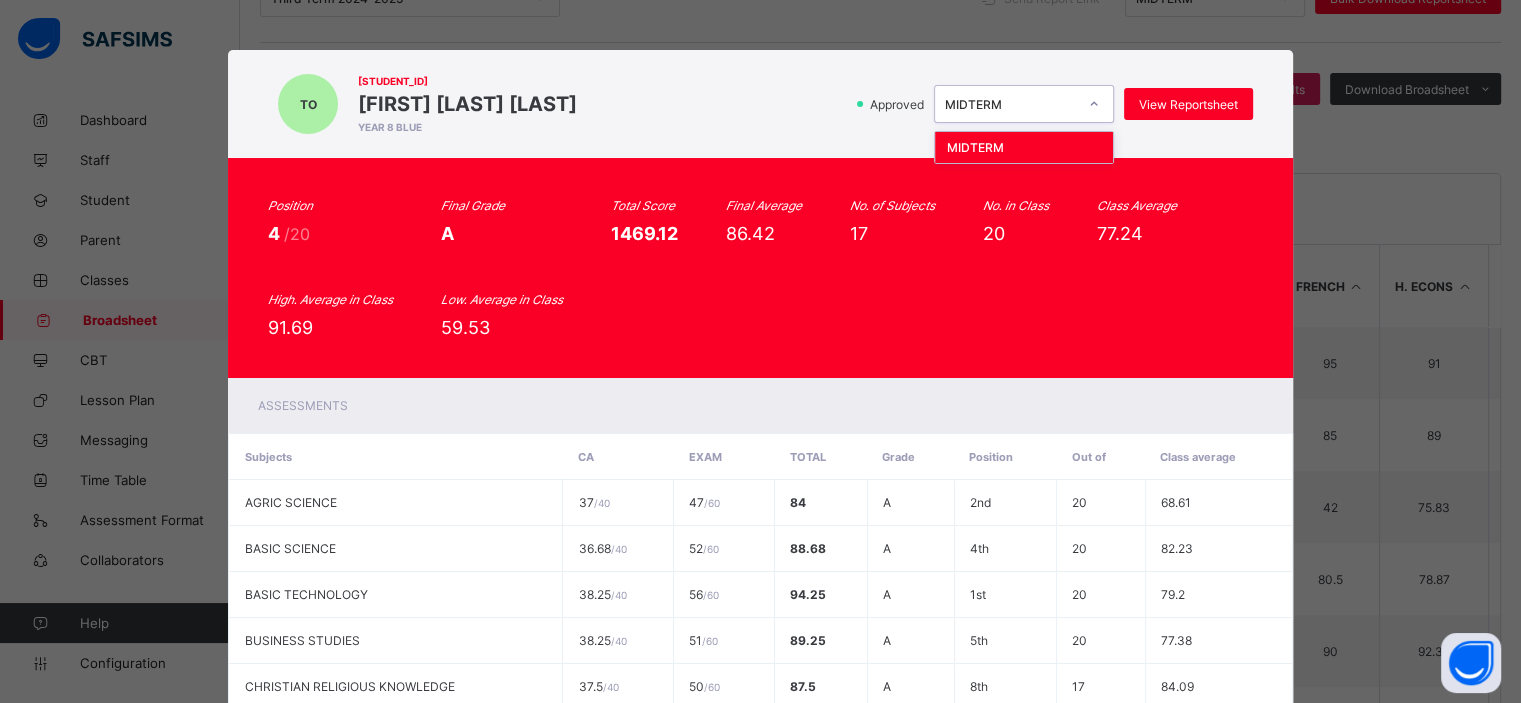 click on "MIDTERM" at bounding box center (1005, 104) 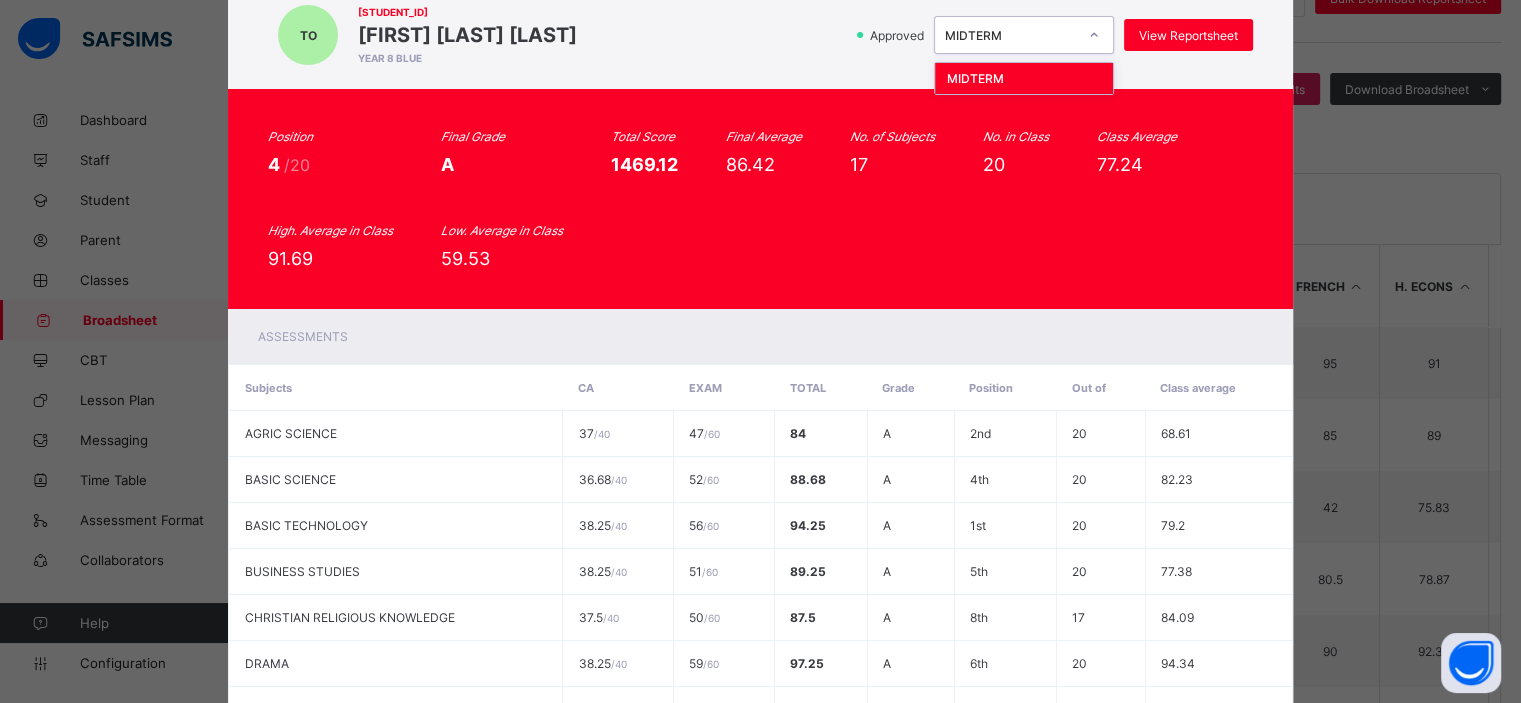 scroll, scrollTop: 0, scrollLeft: 0, axis: both 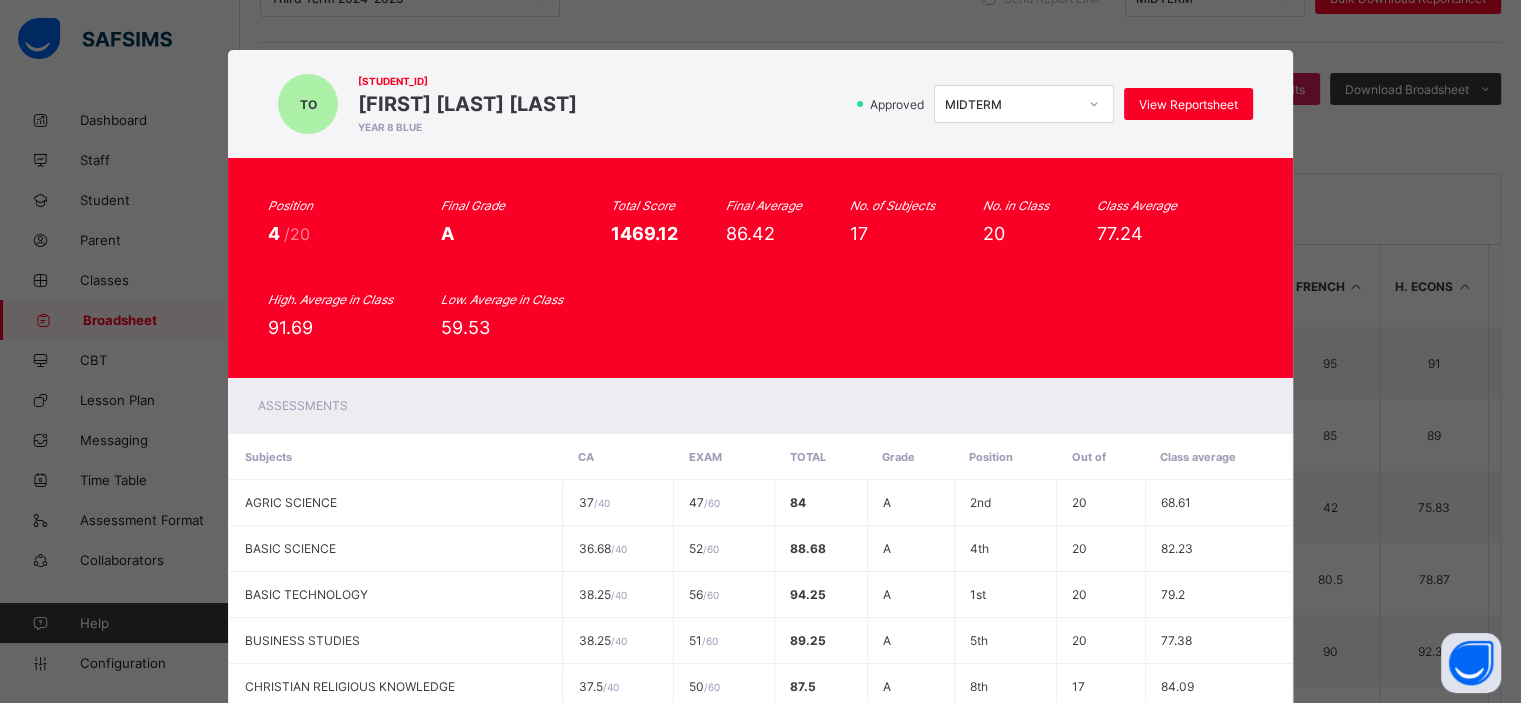 click on "Approved MIDTERM View Reportsheet" at bounding box center (920, 104) 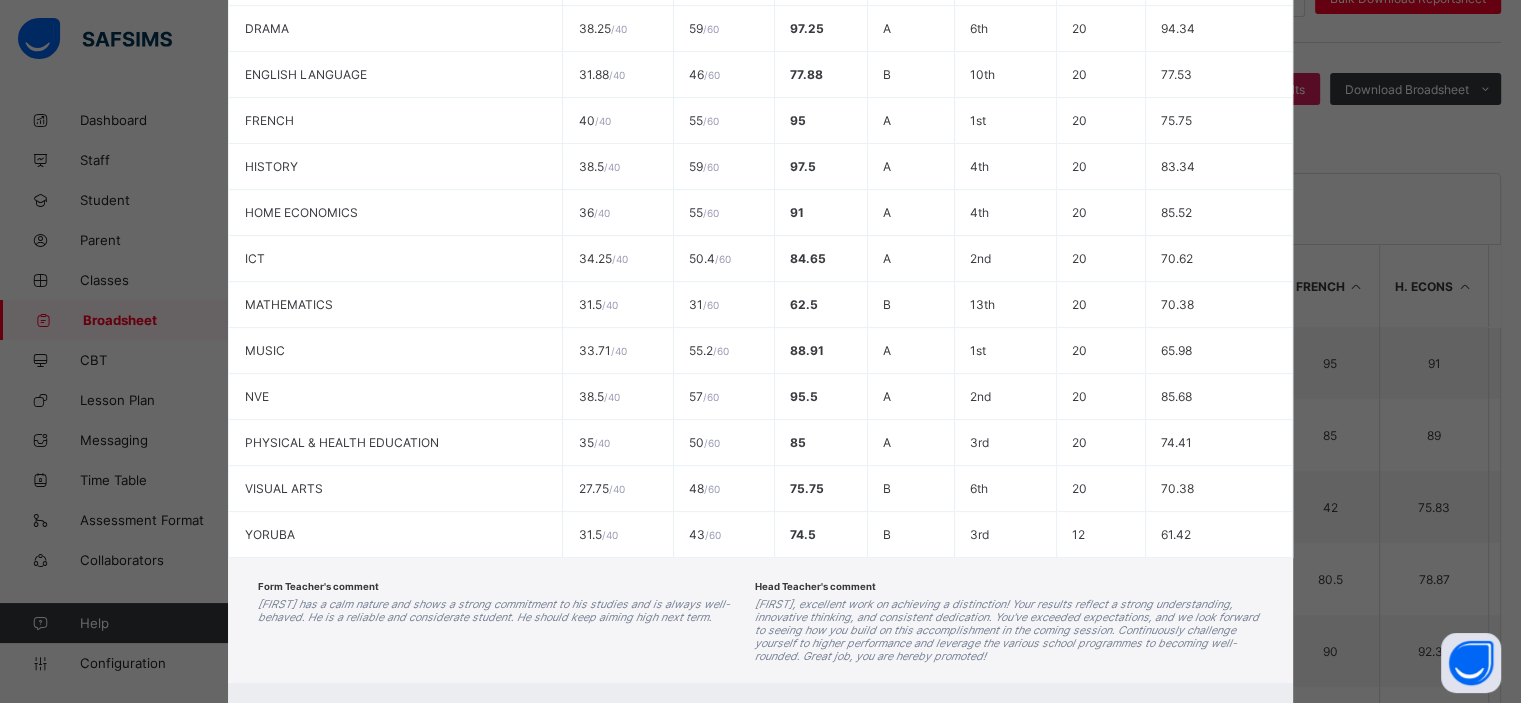 scroll, scrollTop: 806, scrollLeft: 0, axis: vertical 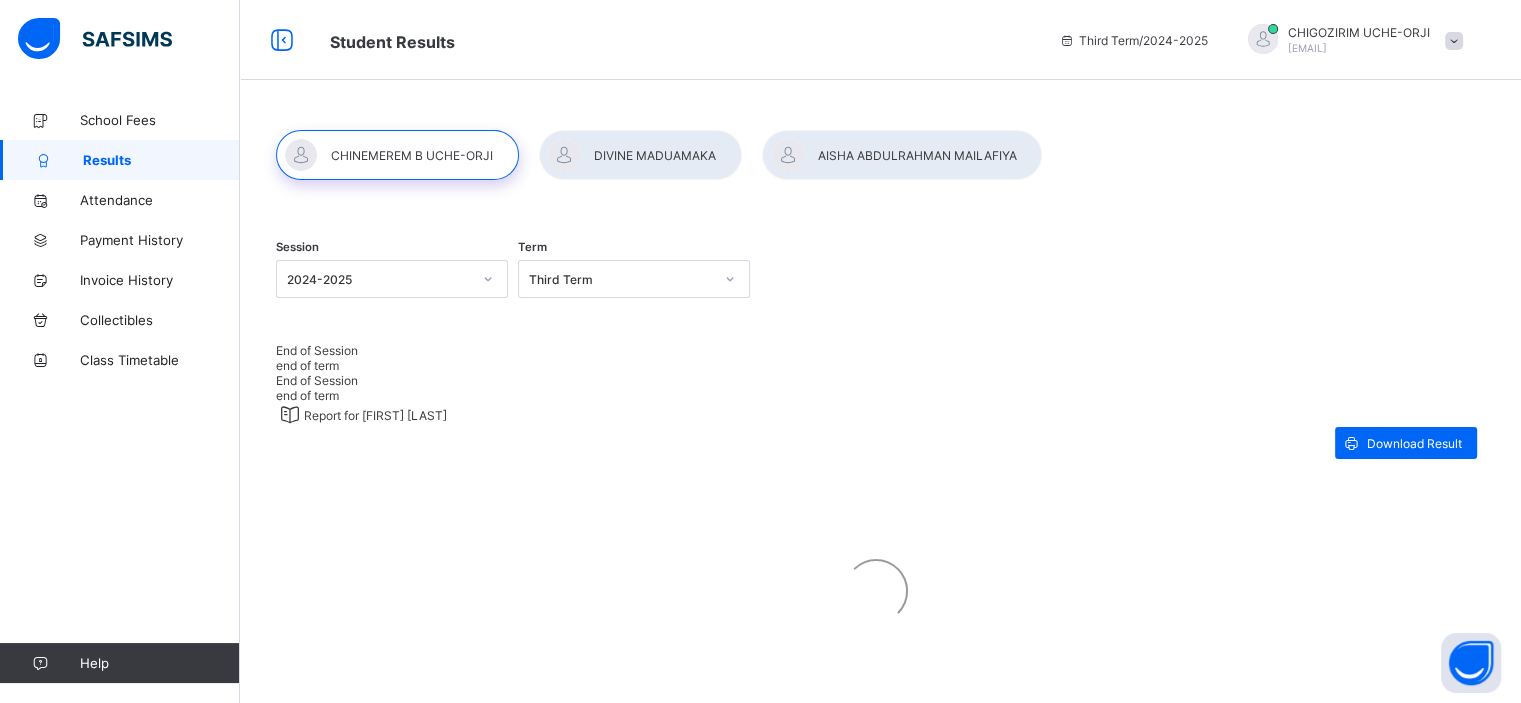 click at bounding box center [1454, 41] 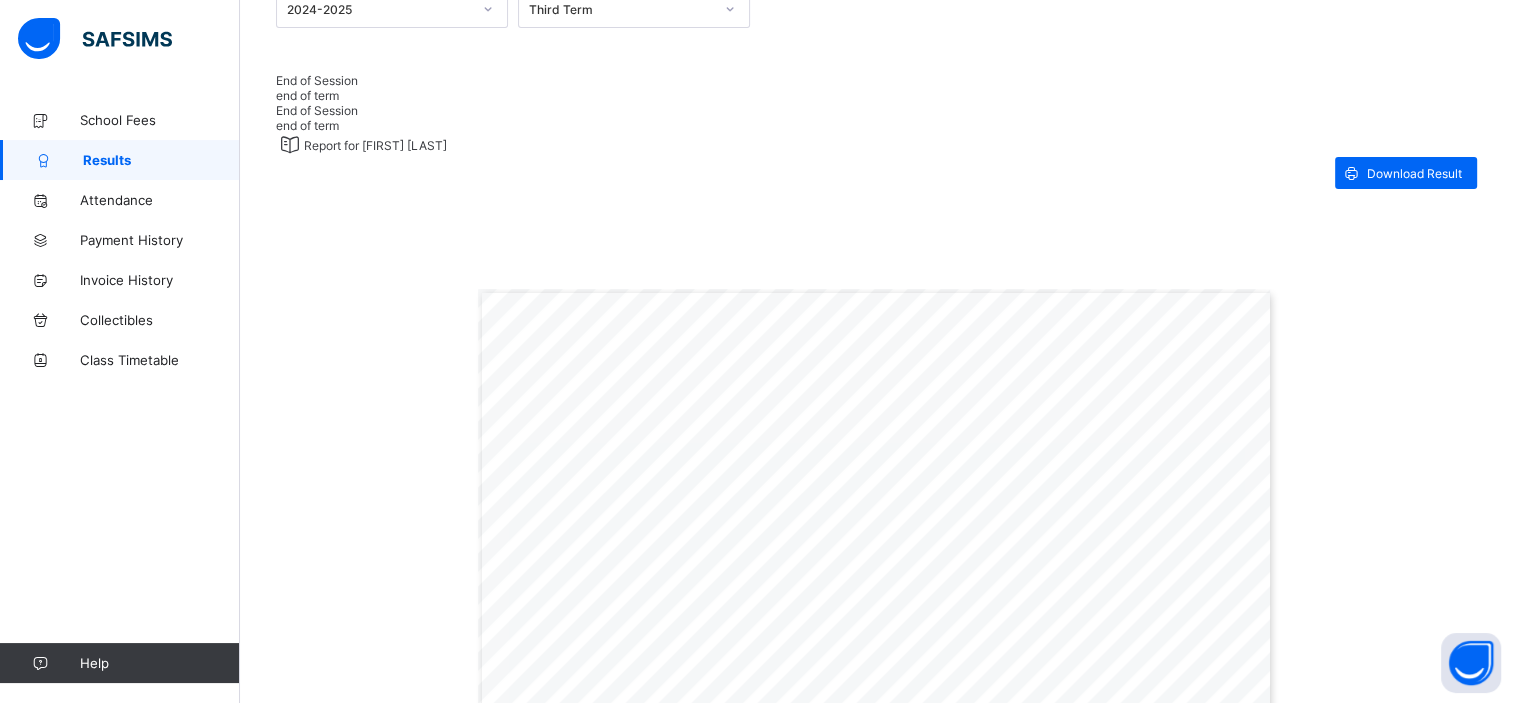 scroll, scrollTop: 252, scrollLeft: 0, axis: vertical 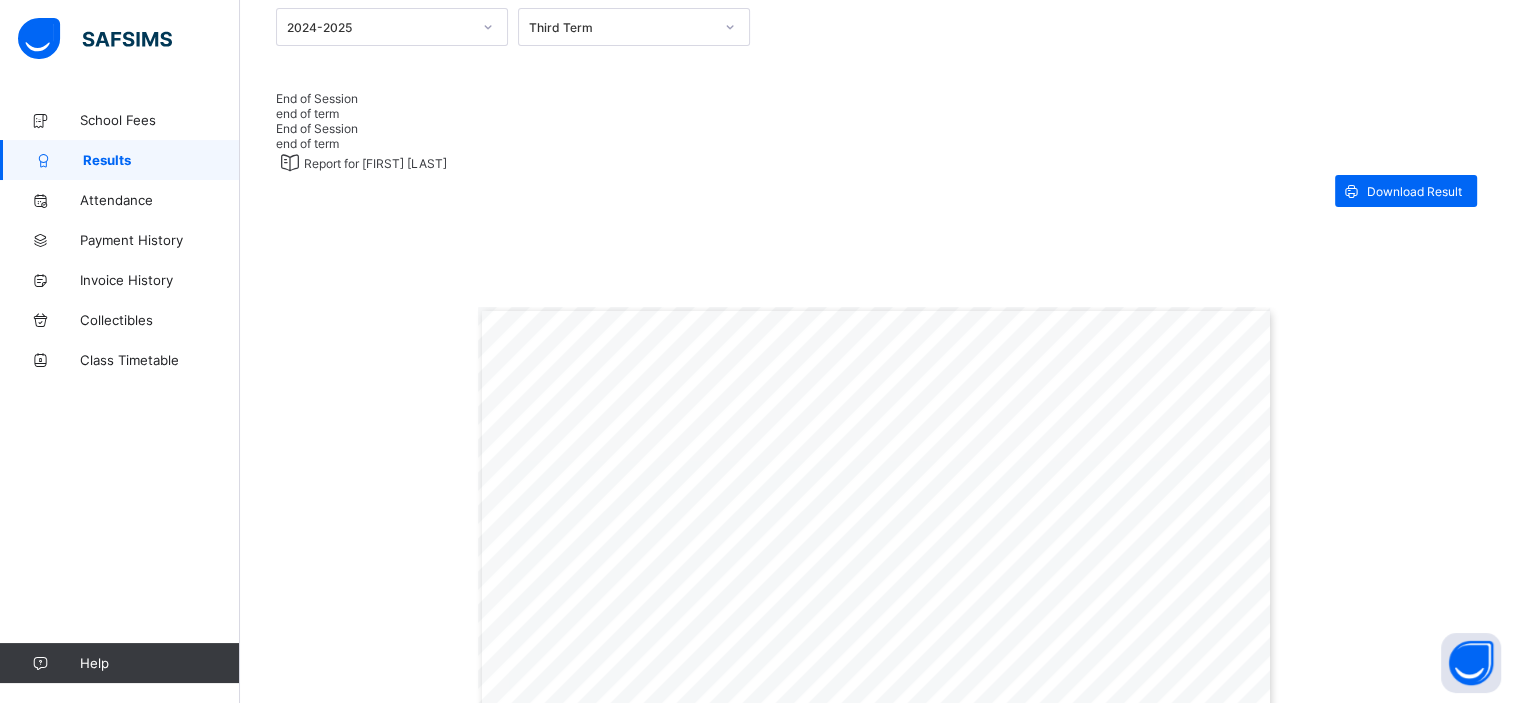click on "end of term" at bounding box center (307, 113) 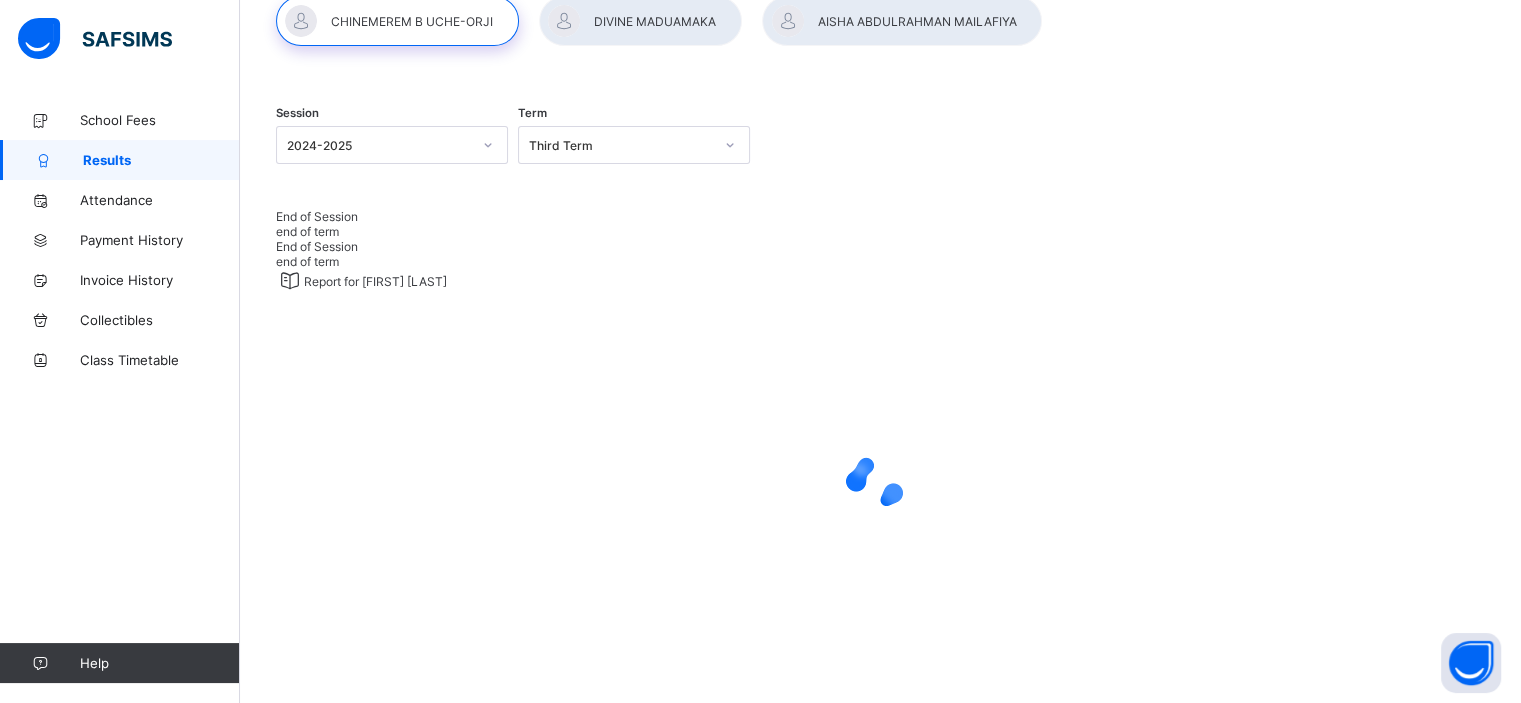 click on "End of Session" at bounding box center [317, 216] 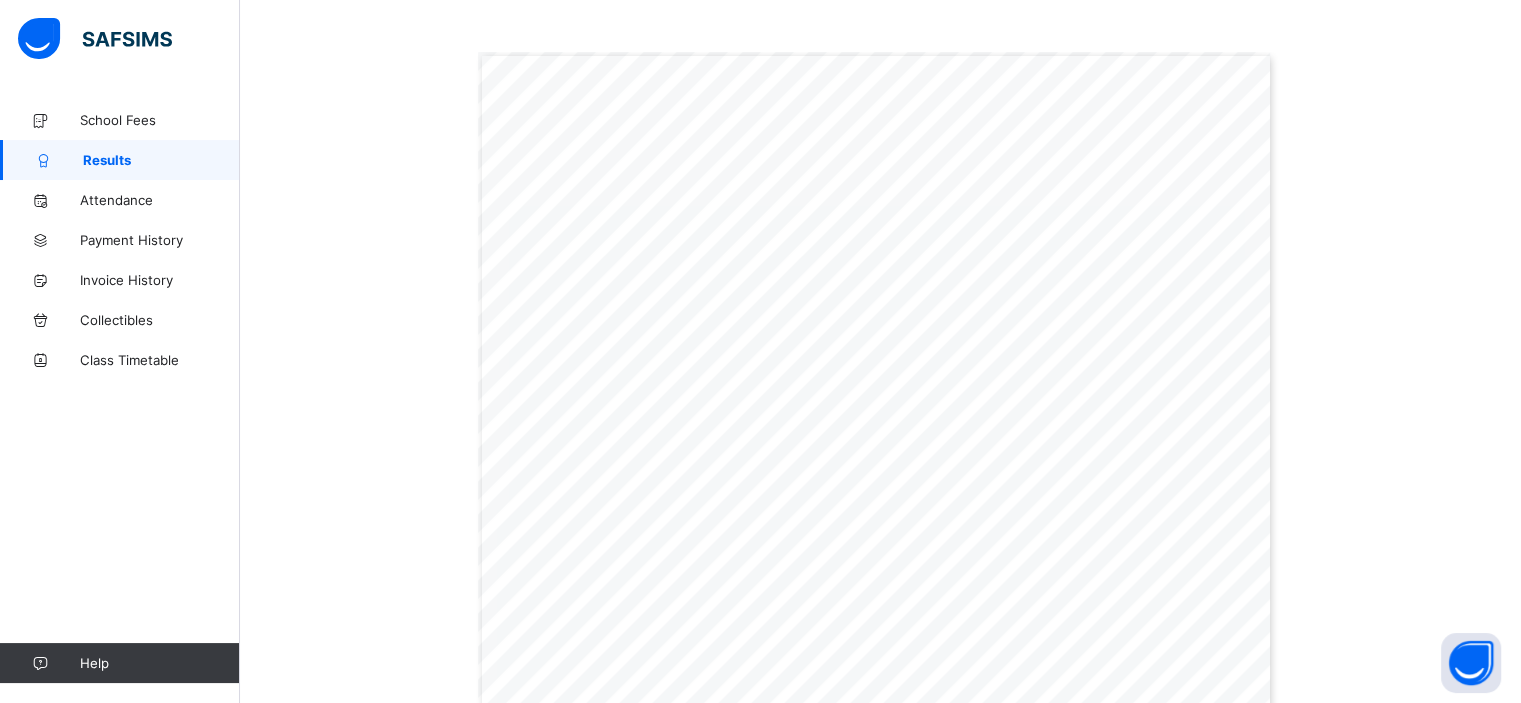 scroll, scrollTop: 508, scrollLeft: 0, axis: vertical 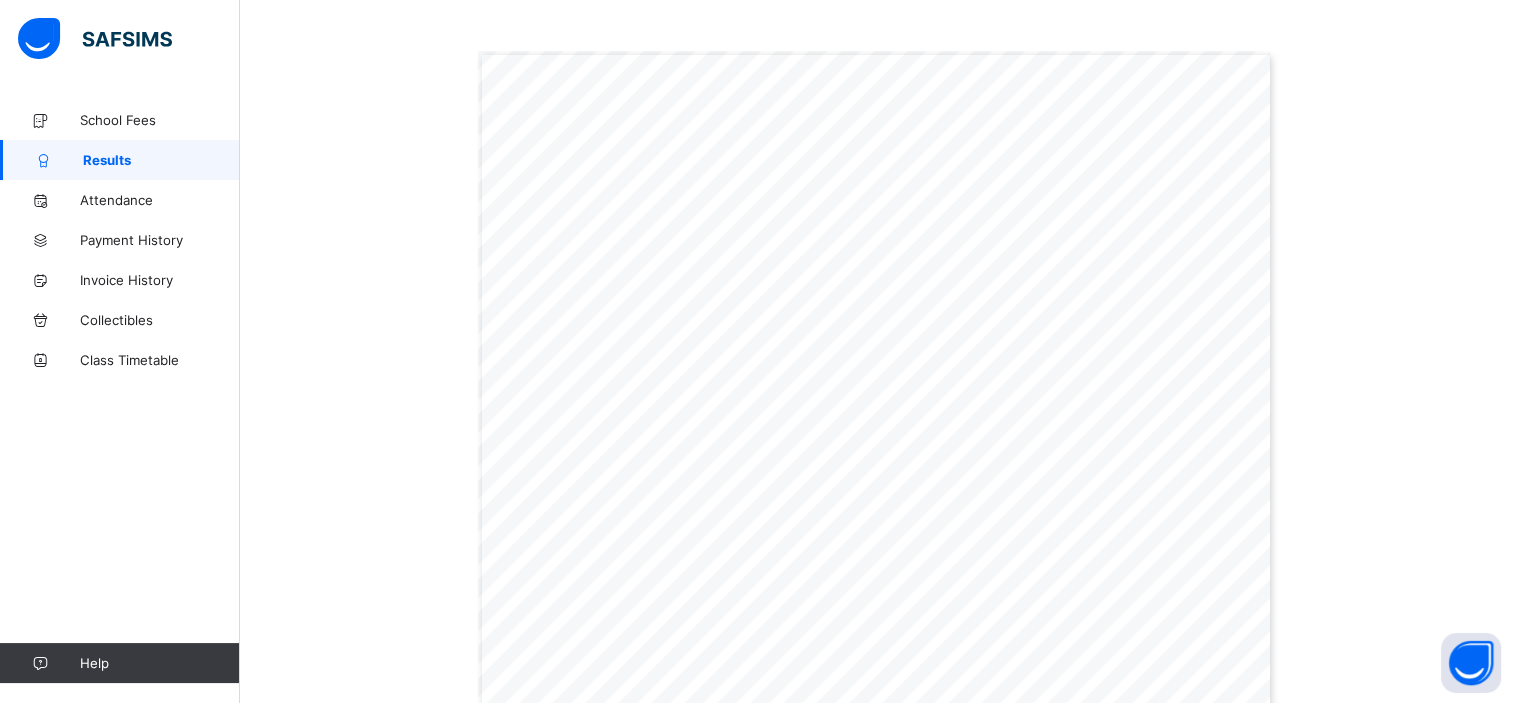 click on "Report for CHINEMEREM B  Download Result   ANNUAL CUMULATIVE REPORT SHEET FOR 2024-2025 SESSION STUDENT’S PERSONAL DATA STUDENT NAME:   UCHE-ORJI ,   CHINEMEREM   B GENDER:   MALE   NO. OF SUBJECTS:   10   AGE:   7 SESSION:   2024-2025   NO. IN CLASS:   9   DAYS SCH OPENED: CLASS:   Grade One   TOTAL SCORES:   2851.0   CLASS HIGHEST AVE.:   96.3 ID NO:   016   RESULT GRADE:   A   CLASS LOWEST AVE.:   68.8 DATE OF ISSUE:   26 July, 2025   MY AVERAGE:   95.0 SUBJECTS   1ST TERM 2ND TERM 3RD TERM Cum. Total. Cum. Grade. Ave. In class   REMARK Religion and National Values   97.0   100.0   100.0   99.0   A   89.8   Excellent Basic Sci And Tech   99.0   97.0   100.0   98.7   A   89.7   Excellent English Language   94.0   97.0   97.0   96.0   A   89.8   Excellent French   98.0   96.0   90.0   94.7   A   86.6   Excellent Hausa Language   88.0   86.0   76.0   83.3   A   82.8   Excellent History   99.0   100.0   96.0   98.3   A   86.1   Excellent Mathematics   96.0   93.0   95.0   94.7   A   86.6   Excellent   99.0" at bounding box center [876, 488] 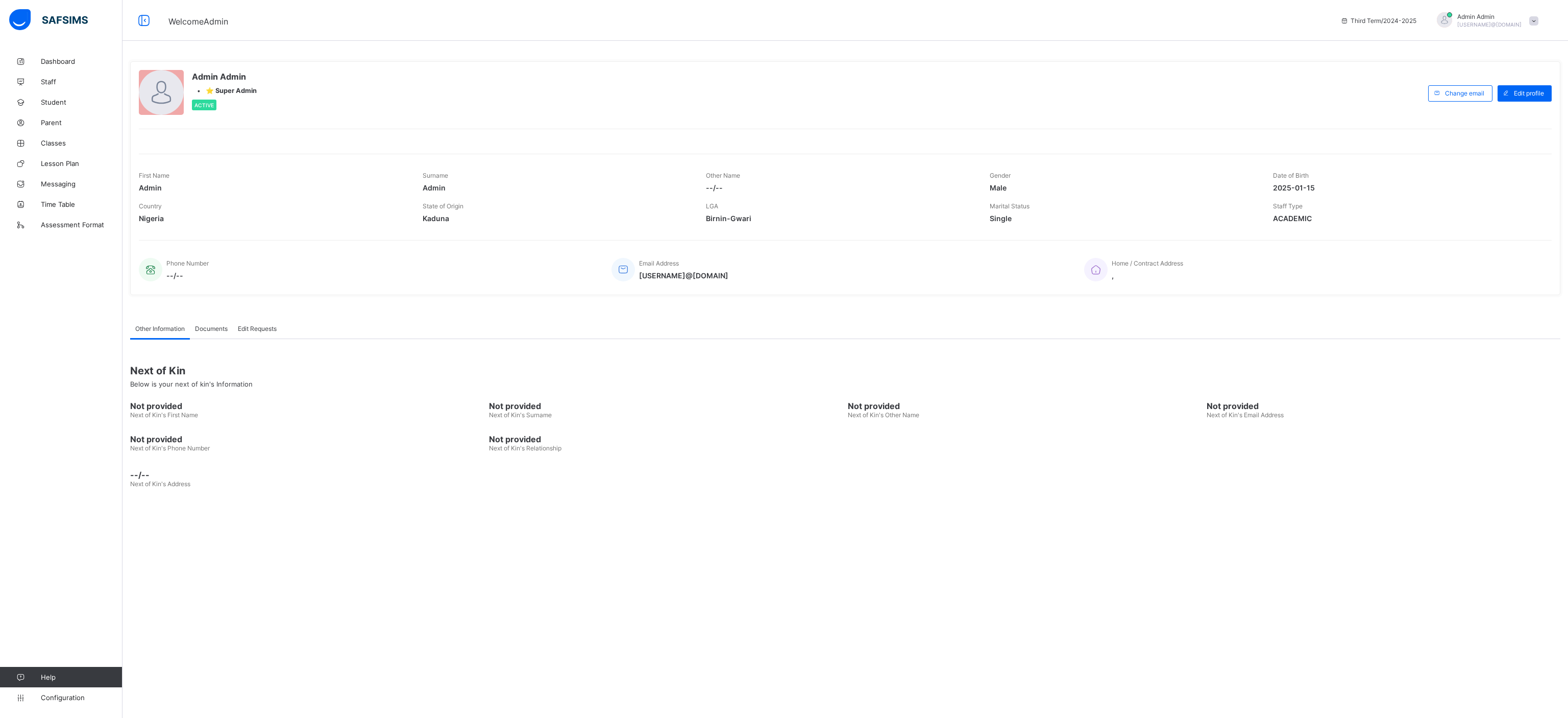 scroll, scrollTop: 0, scrollLeft: 0, axis: both 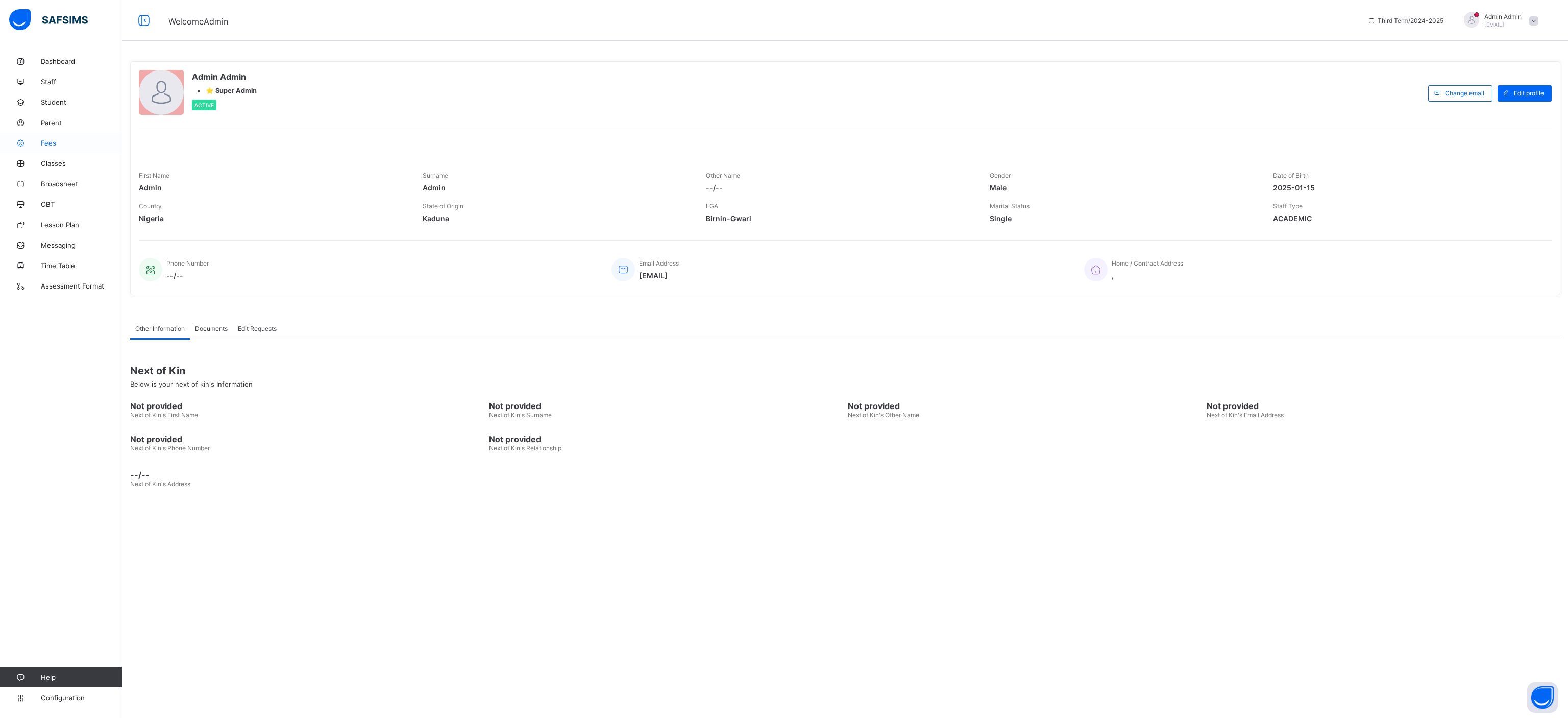 click on "Fees" at bounding box center (82, 143) 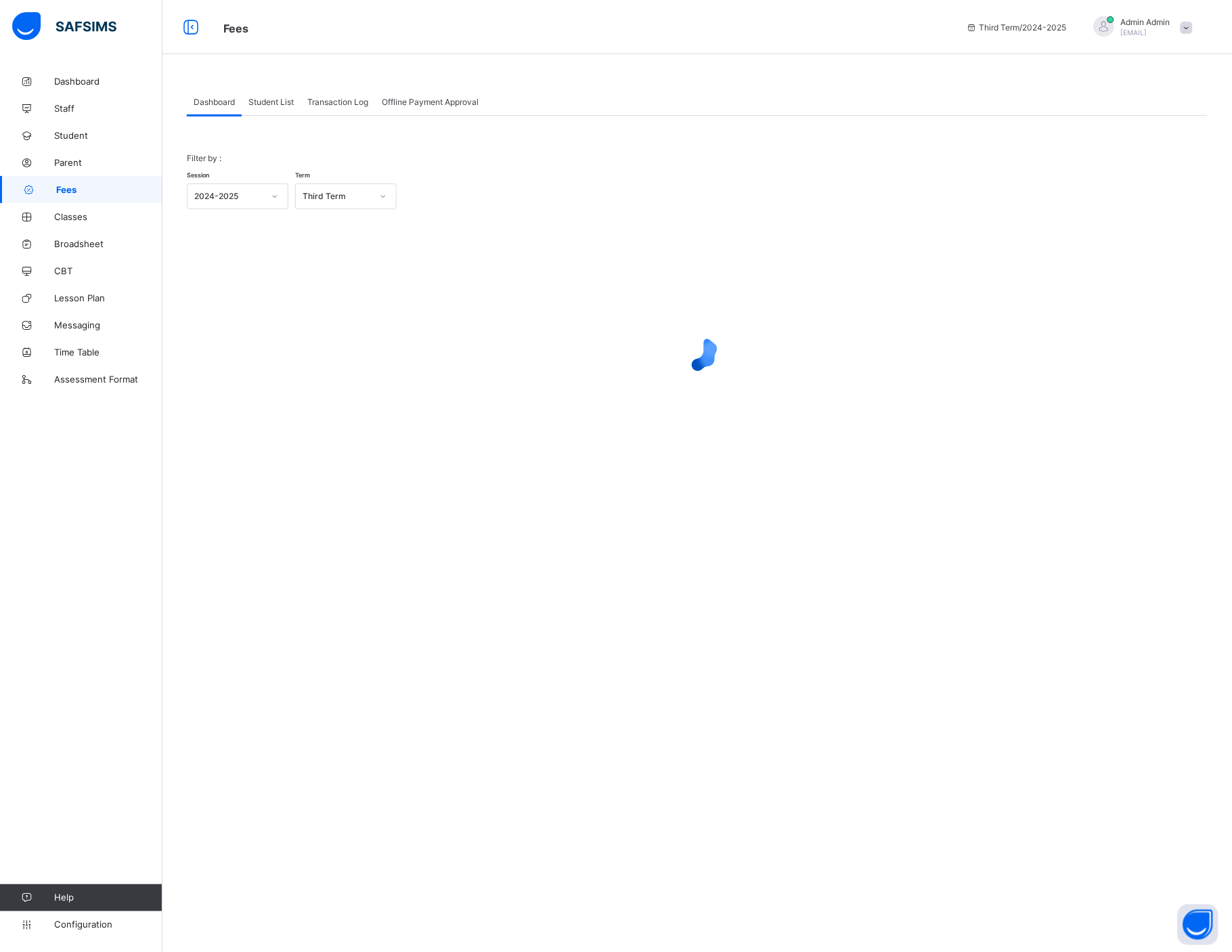 click on "Student List" at bounding box center (271, 102) 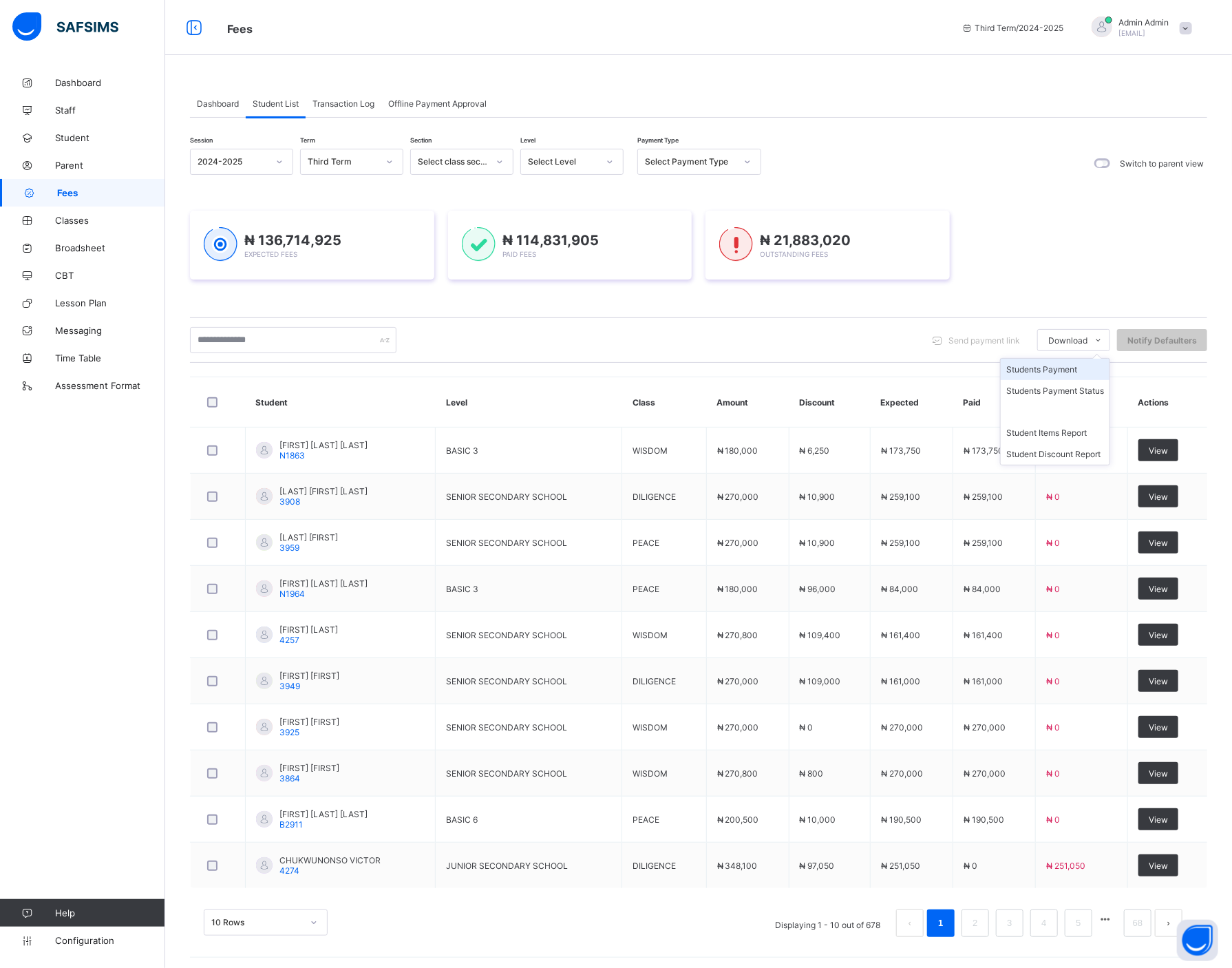 click on "Students Payment" at bounding box center (1055, 369) 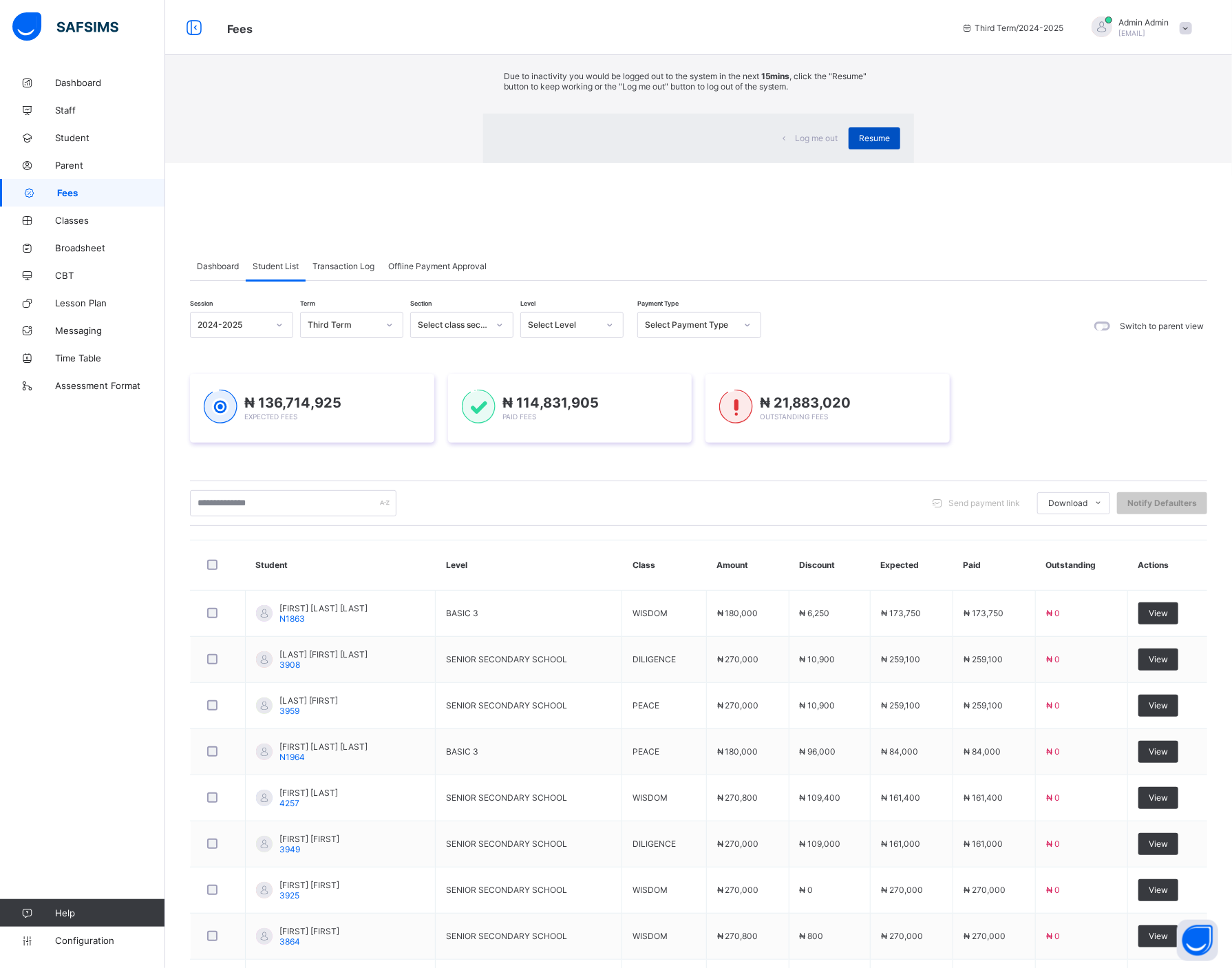 click on "Resume" at bounding box center [874, 138] 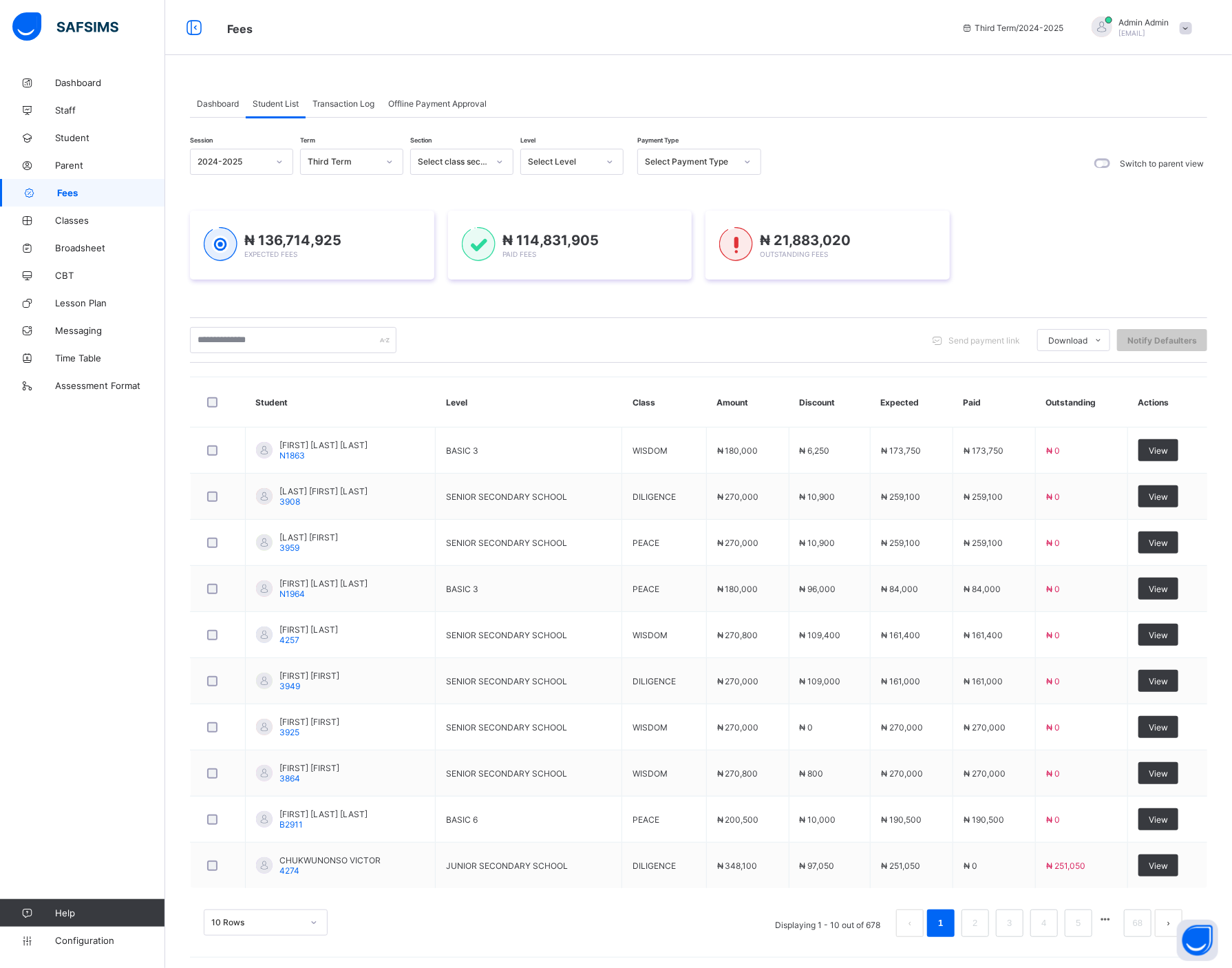 click on "nelu.akejellu+362@flexisaf.com" at bounding box center [1132, 33] 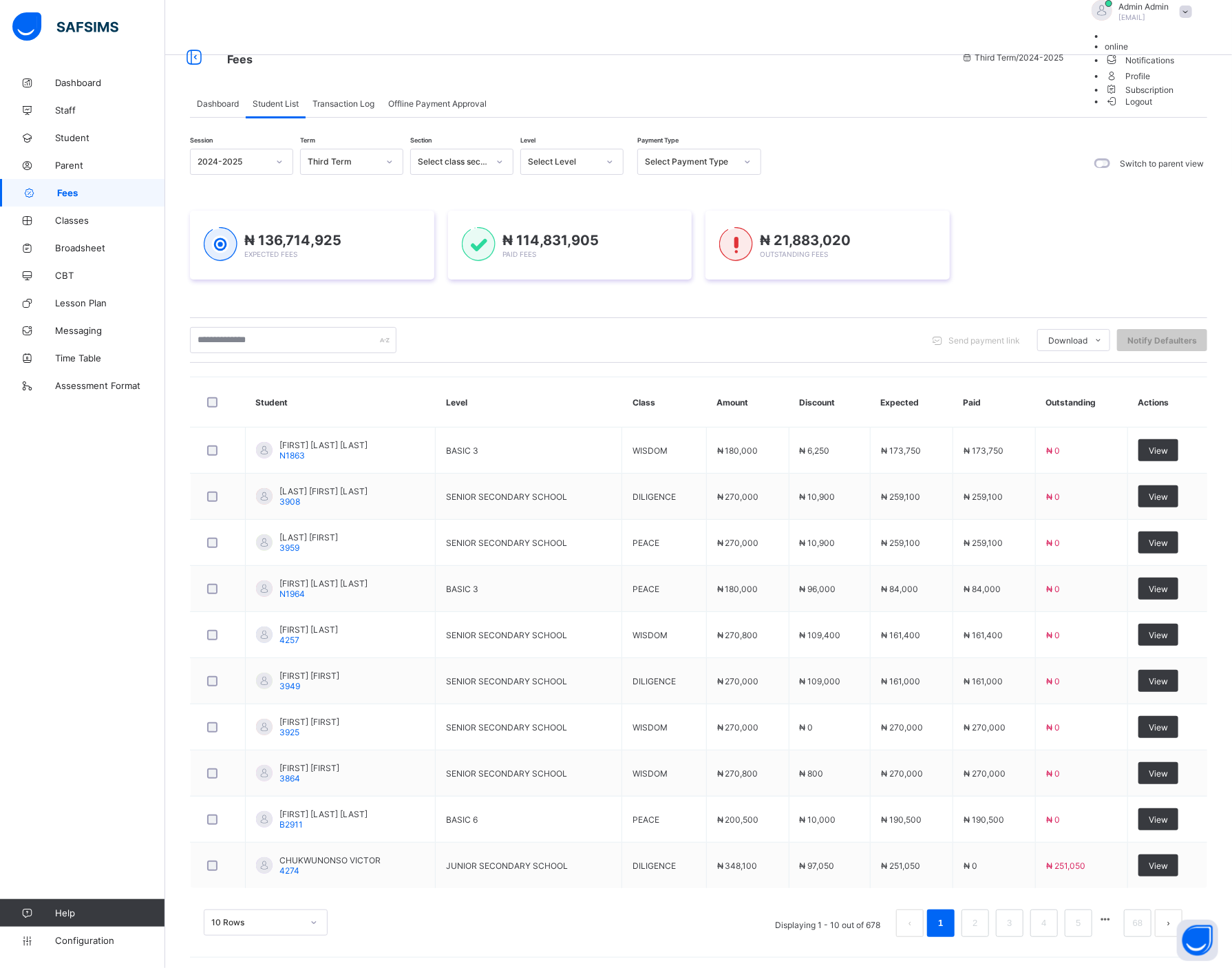click on "Logout" at bounding box center (1129, 101) 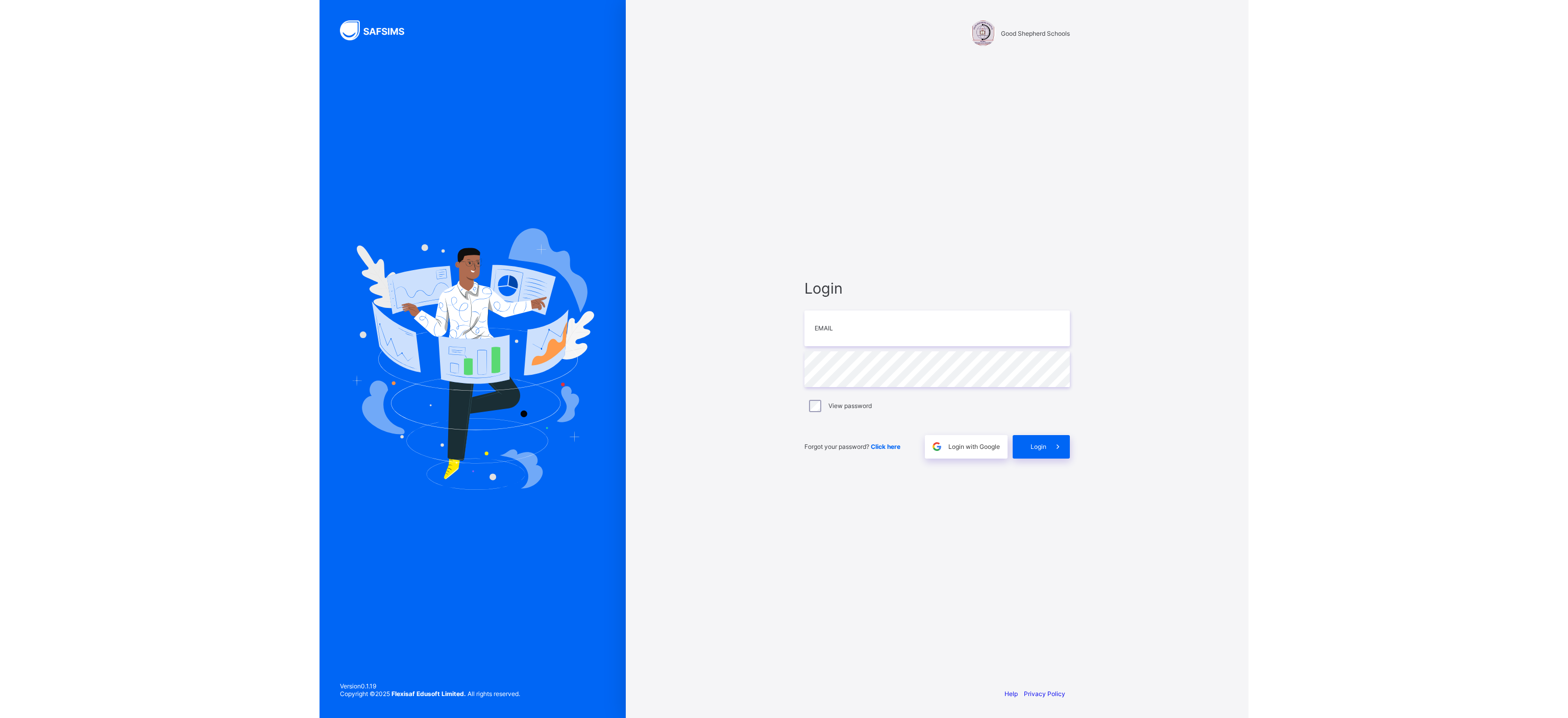 scroll, scrollTop: 0, scrollLeft: 0, axis: both 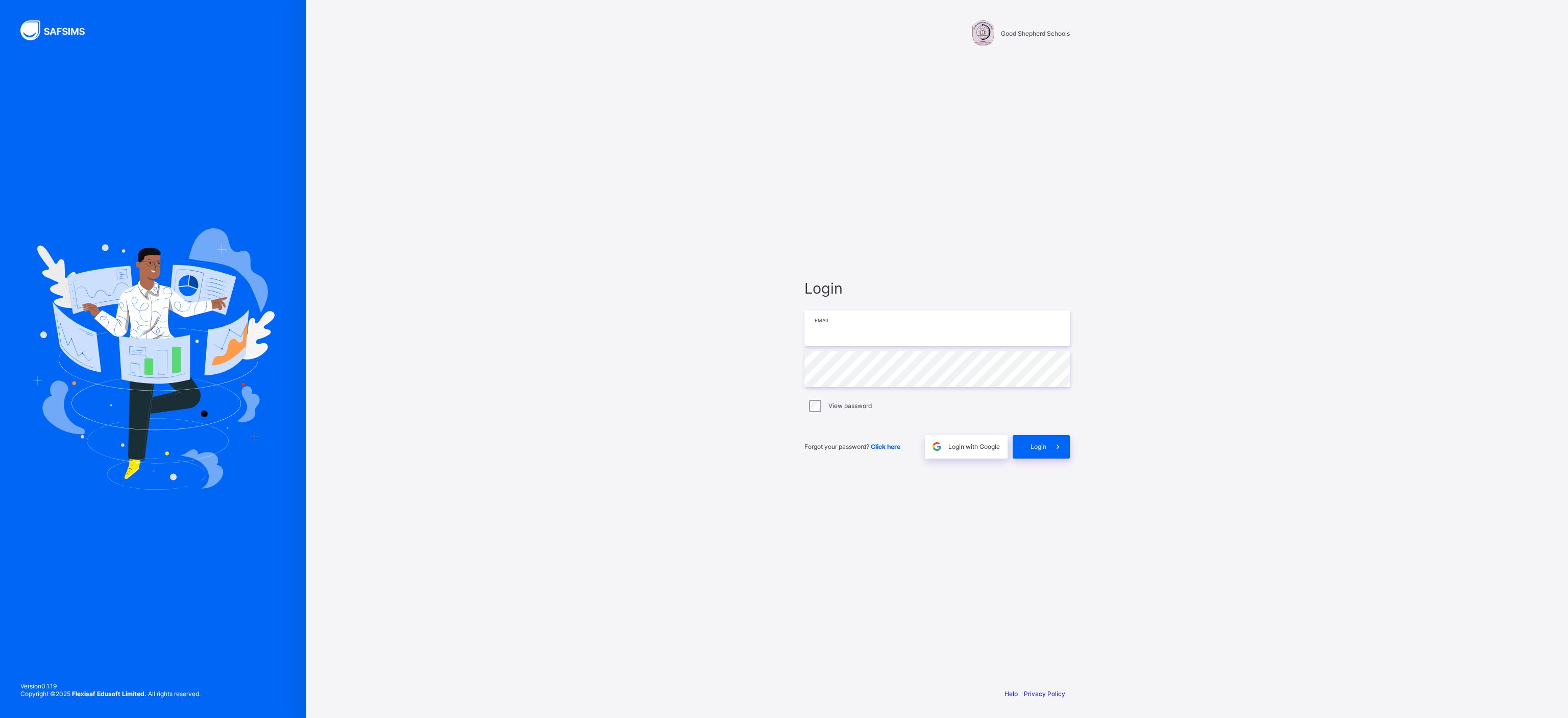 type on "**********" 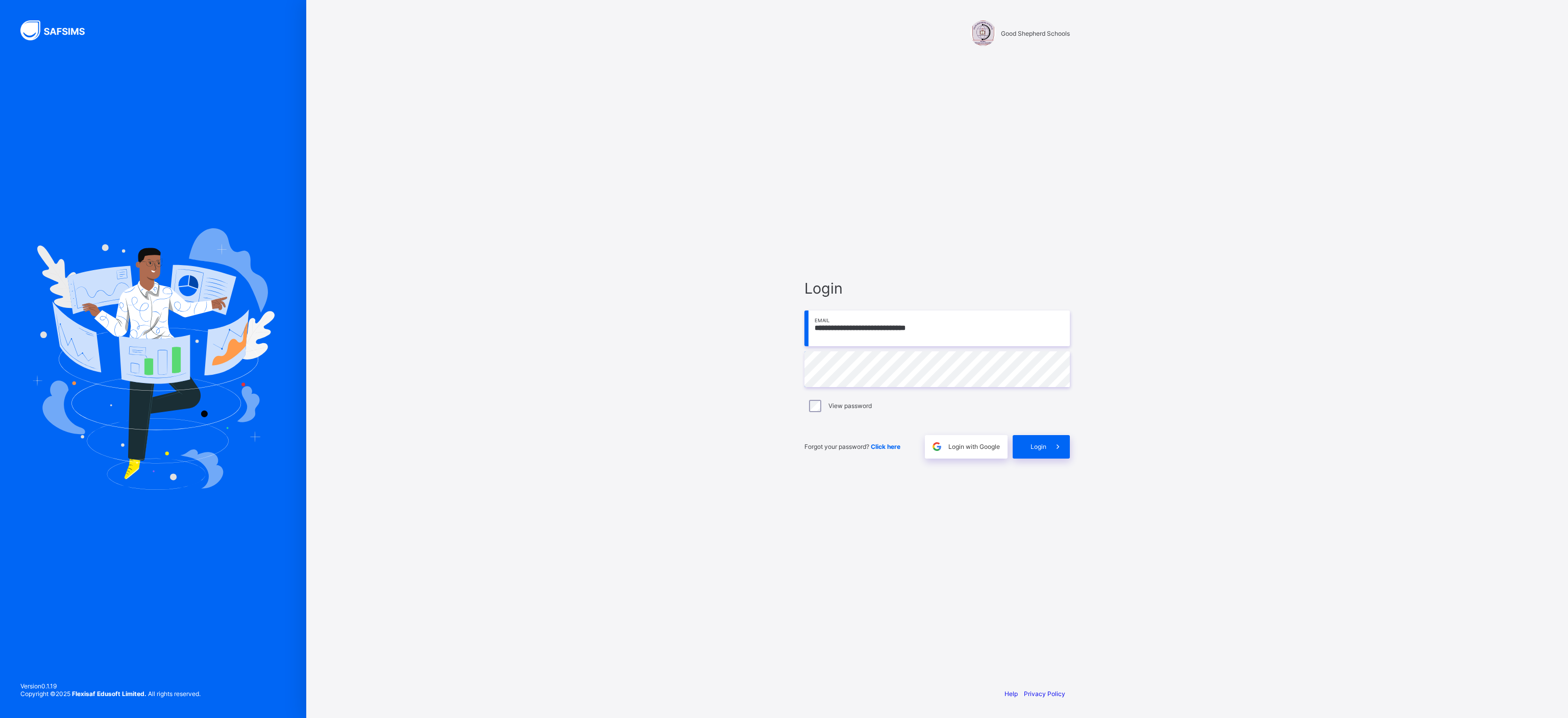 drag, startPoint x: 944, startPoint y: 332, endPoint x: 809, endPoint y: 332, distance: 135 